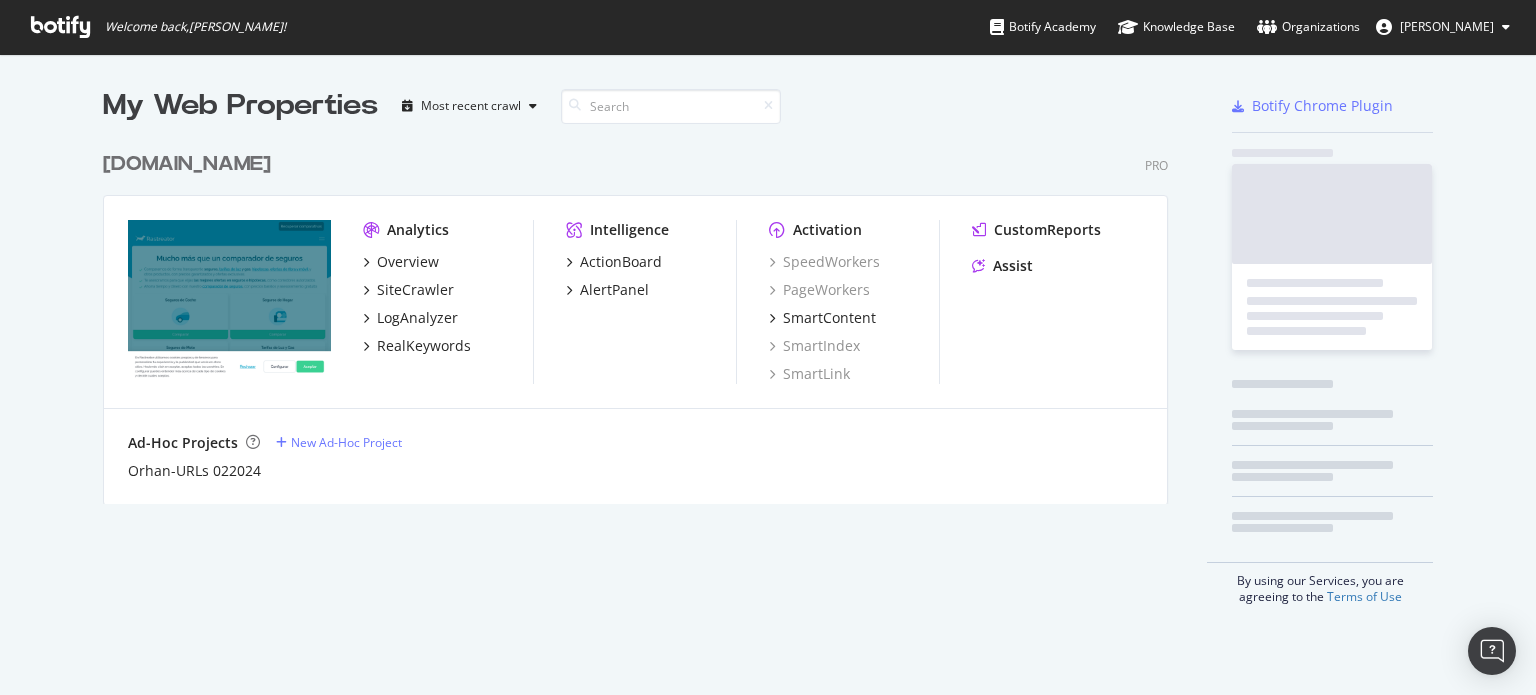 scroll, scrollTop: 0, scrollLeft: 0, axis: both 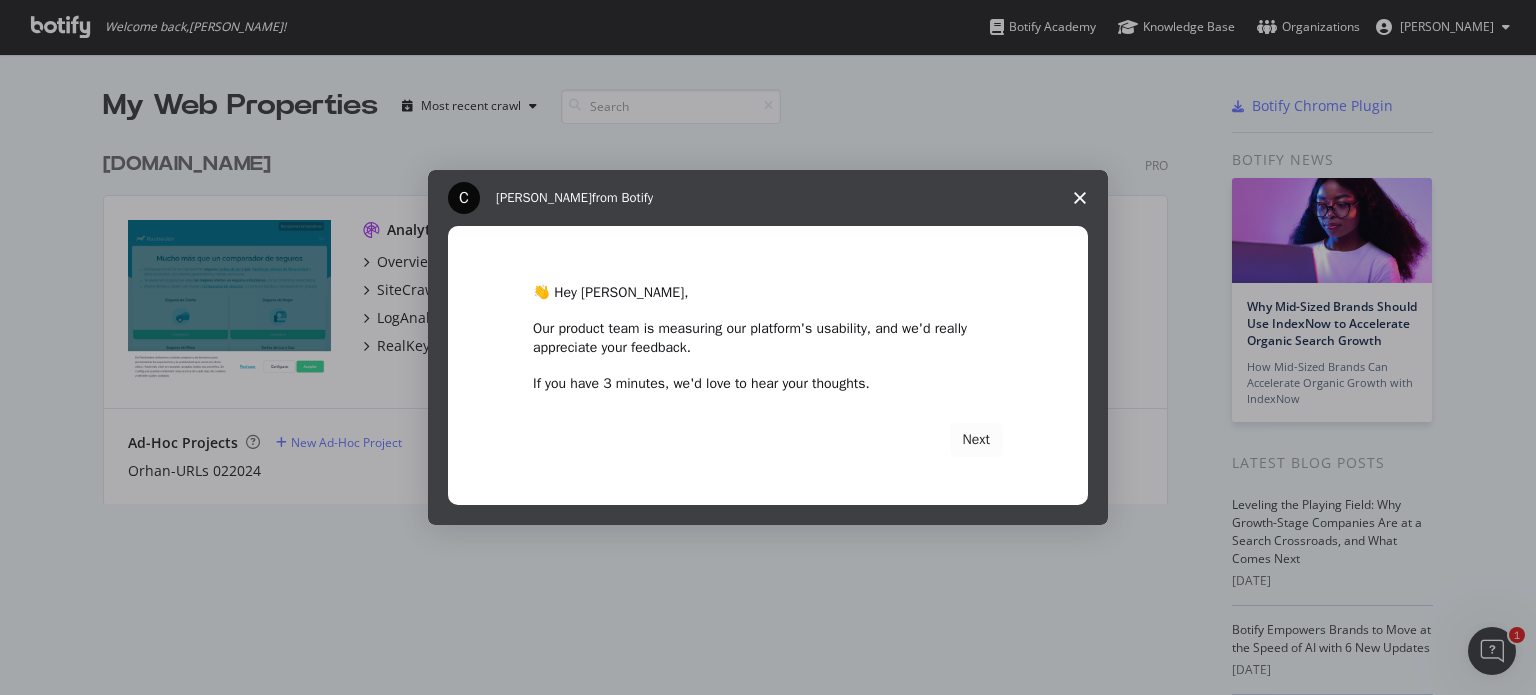 click 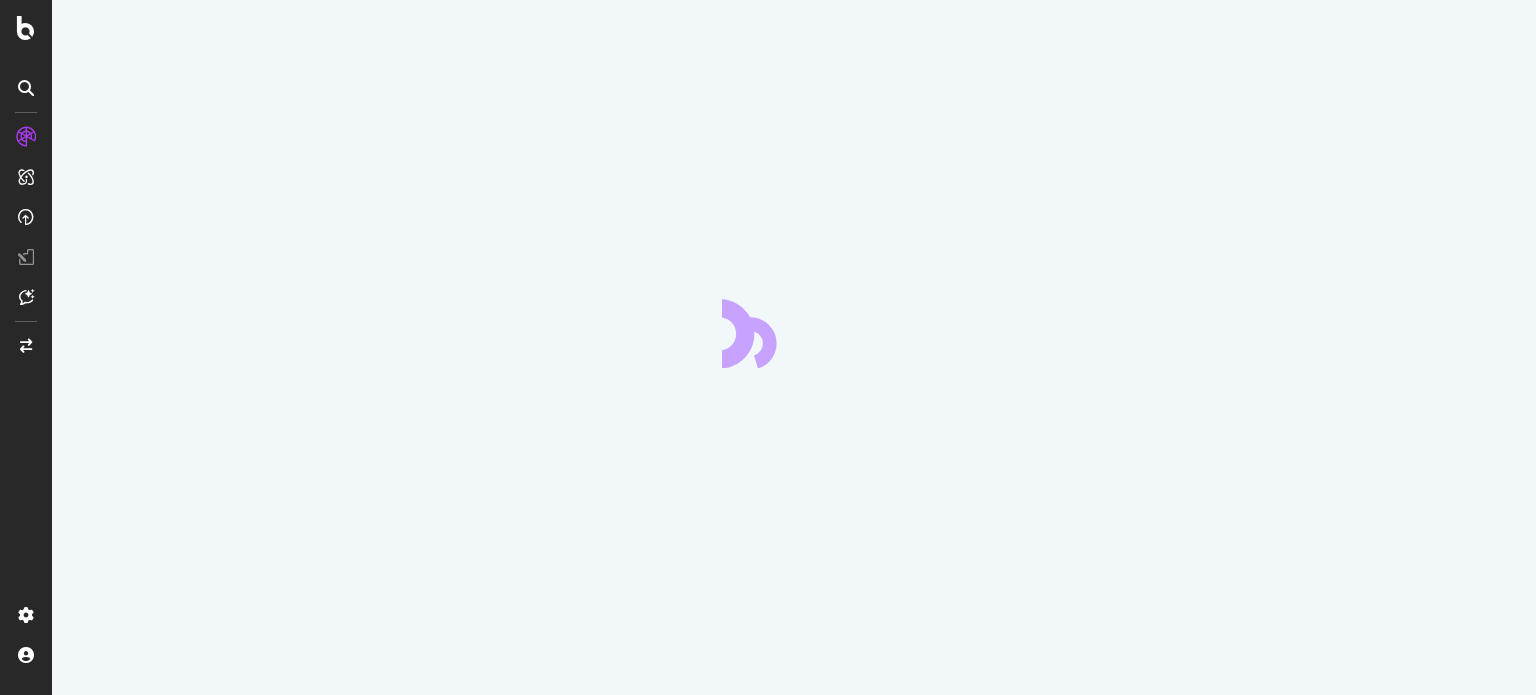 scroll, scrollTop: 0, scrollLeft: 0, axis: both 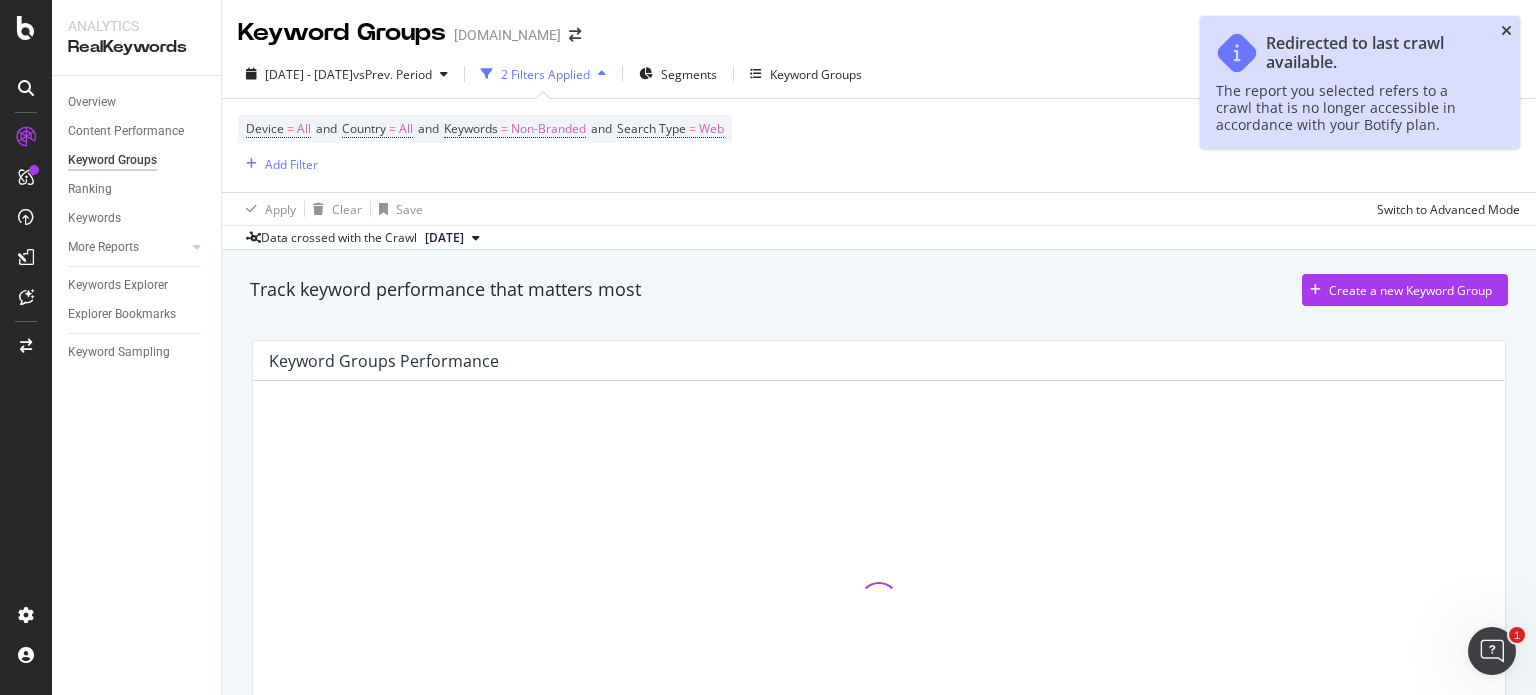 click at bounding box center (1506, 31) 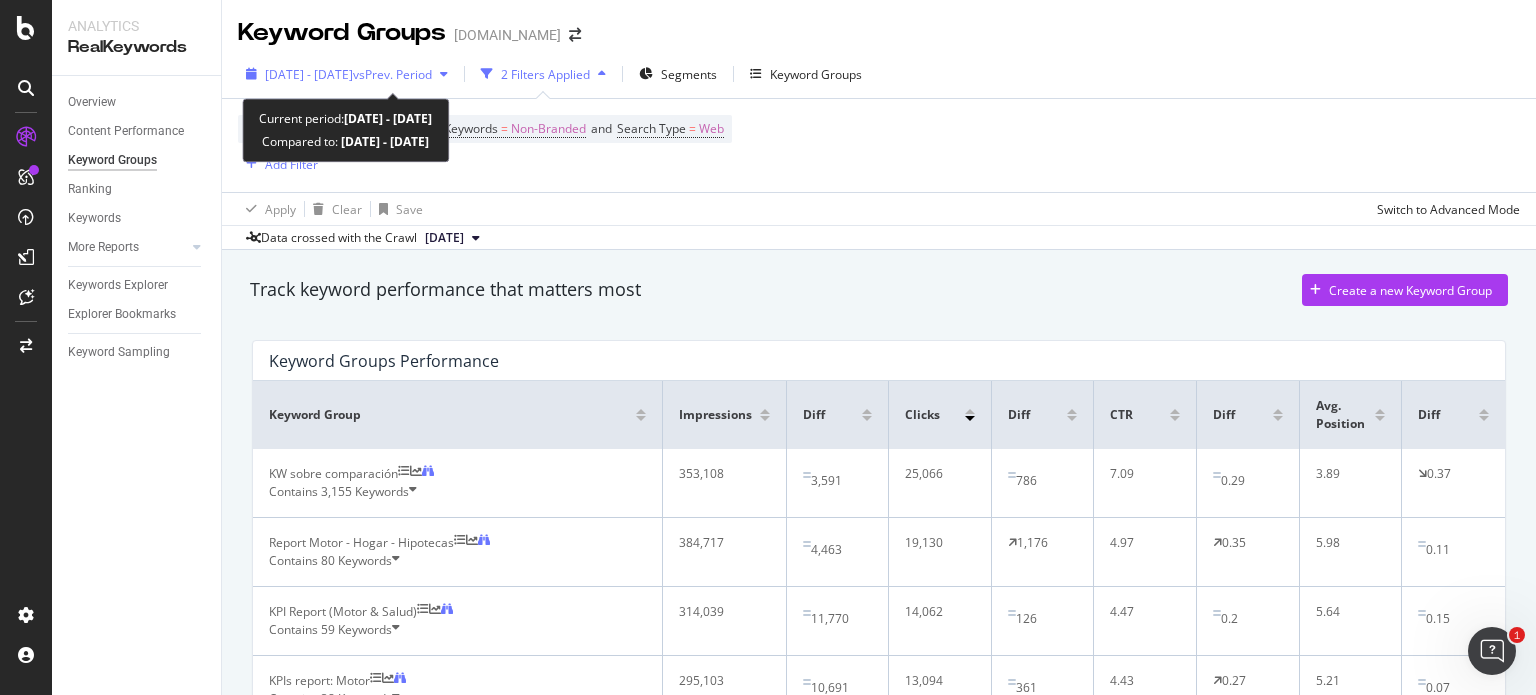 click on "vs  Prev. Period" at bounding box center (392, 74) 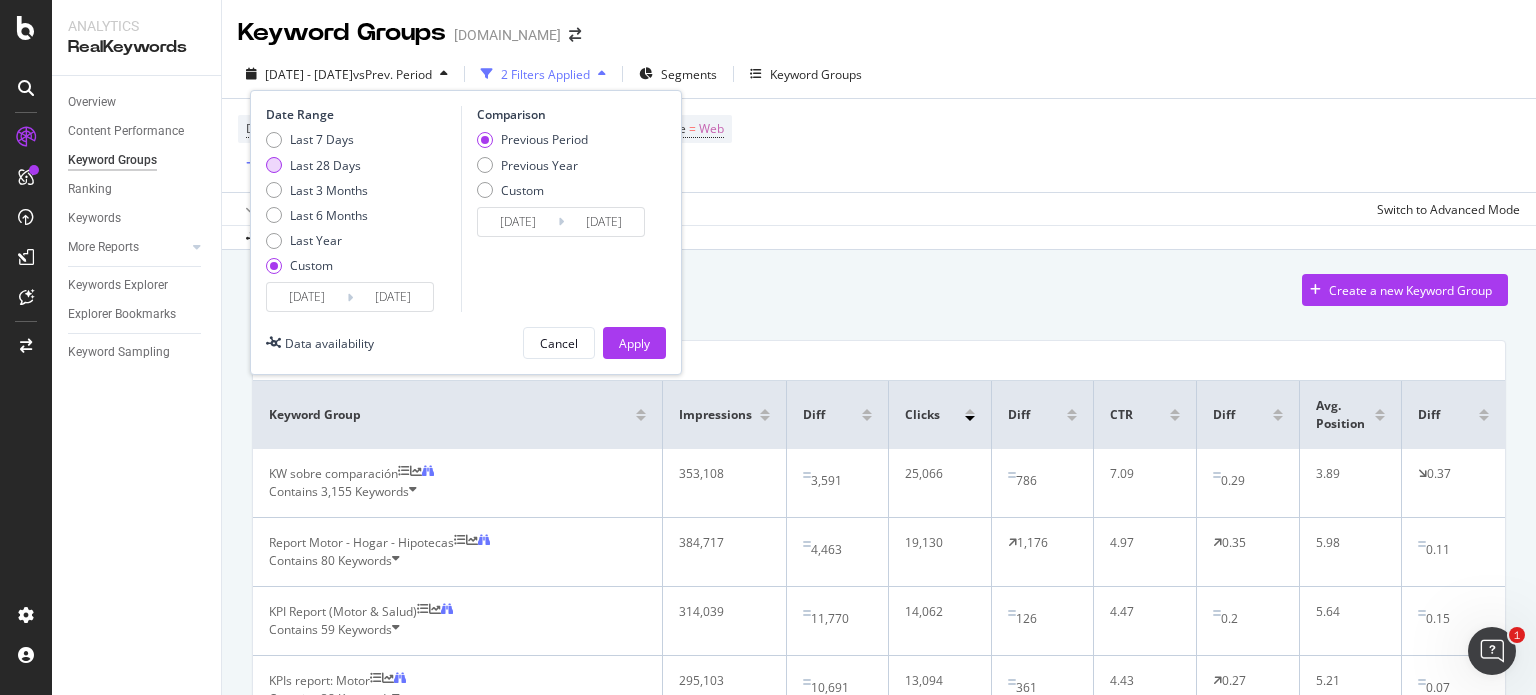 drag, startPoint x: 318, startPoint y: 139, endPoint x: 326, endPoint y: 163, distance: 25.298222 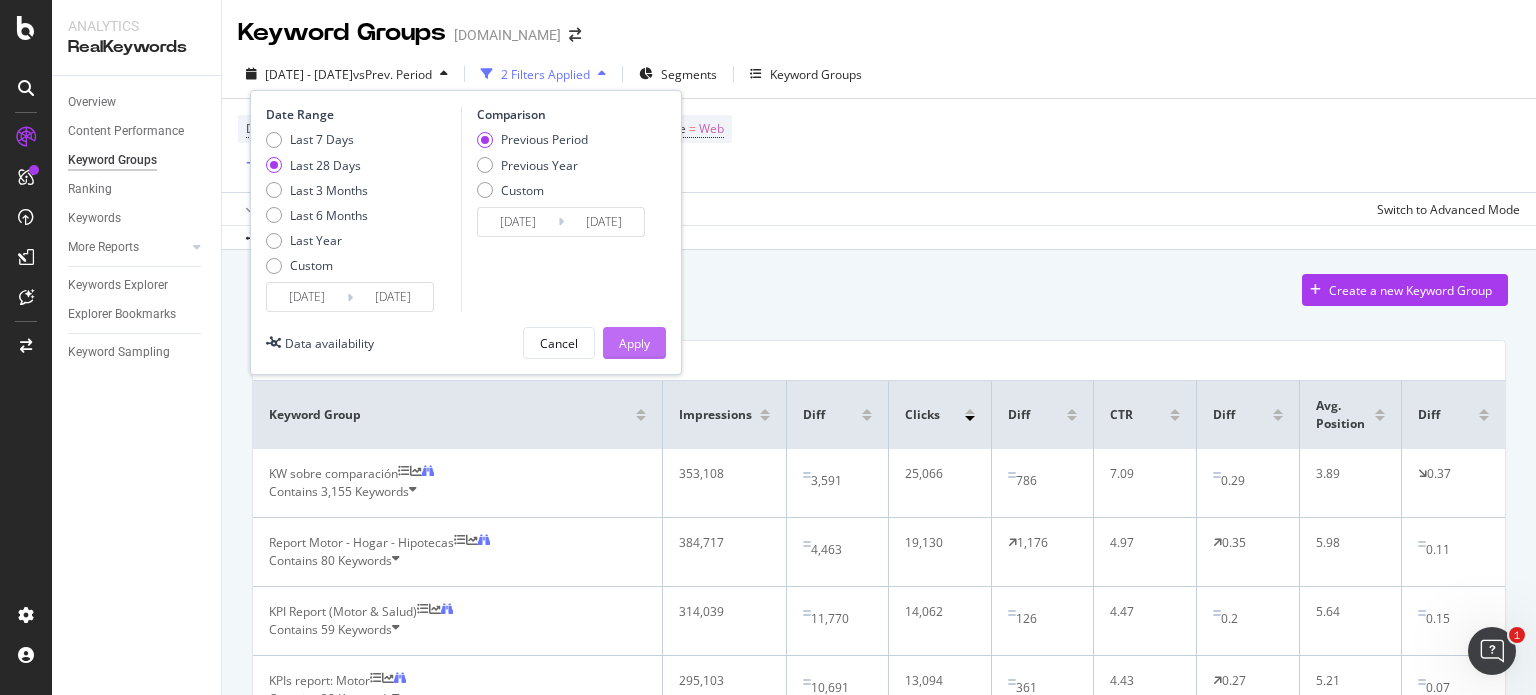 click on "Apply" at bounding box center [634, 343] 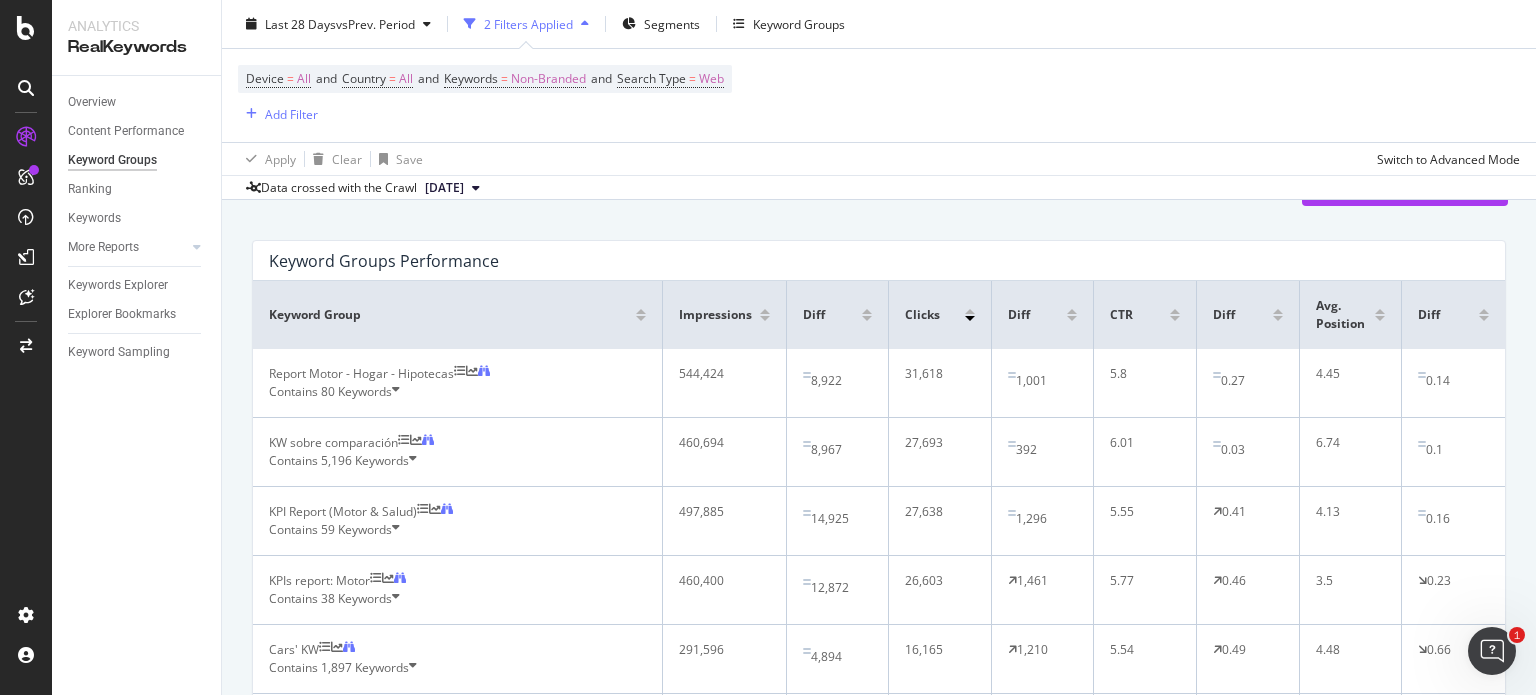 scroll, scrollTop: 0, scrollLeft: 0, axis: both 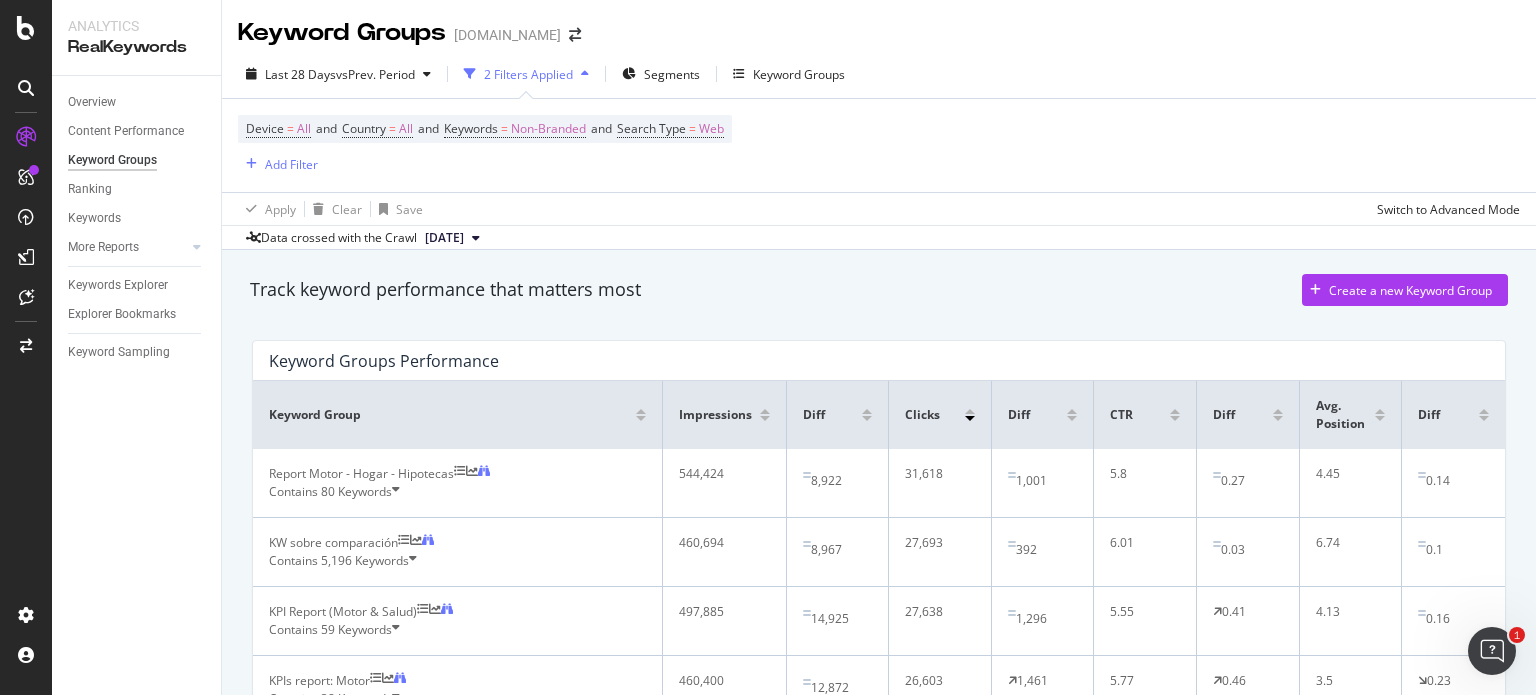 click at bounding box center [476, 238] 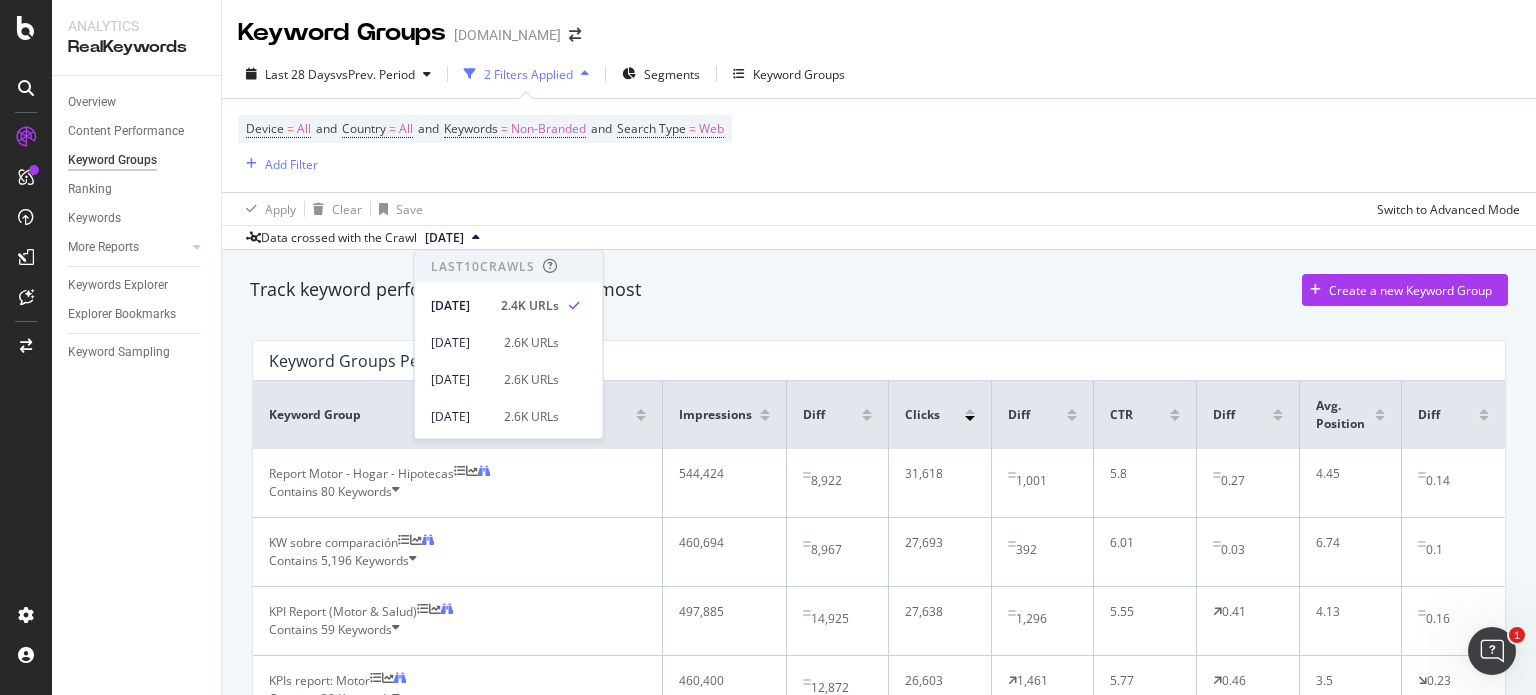 click at bounding box center [476, 238] 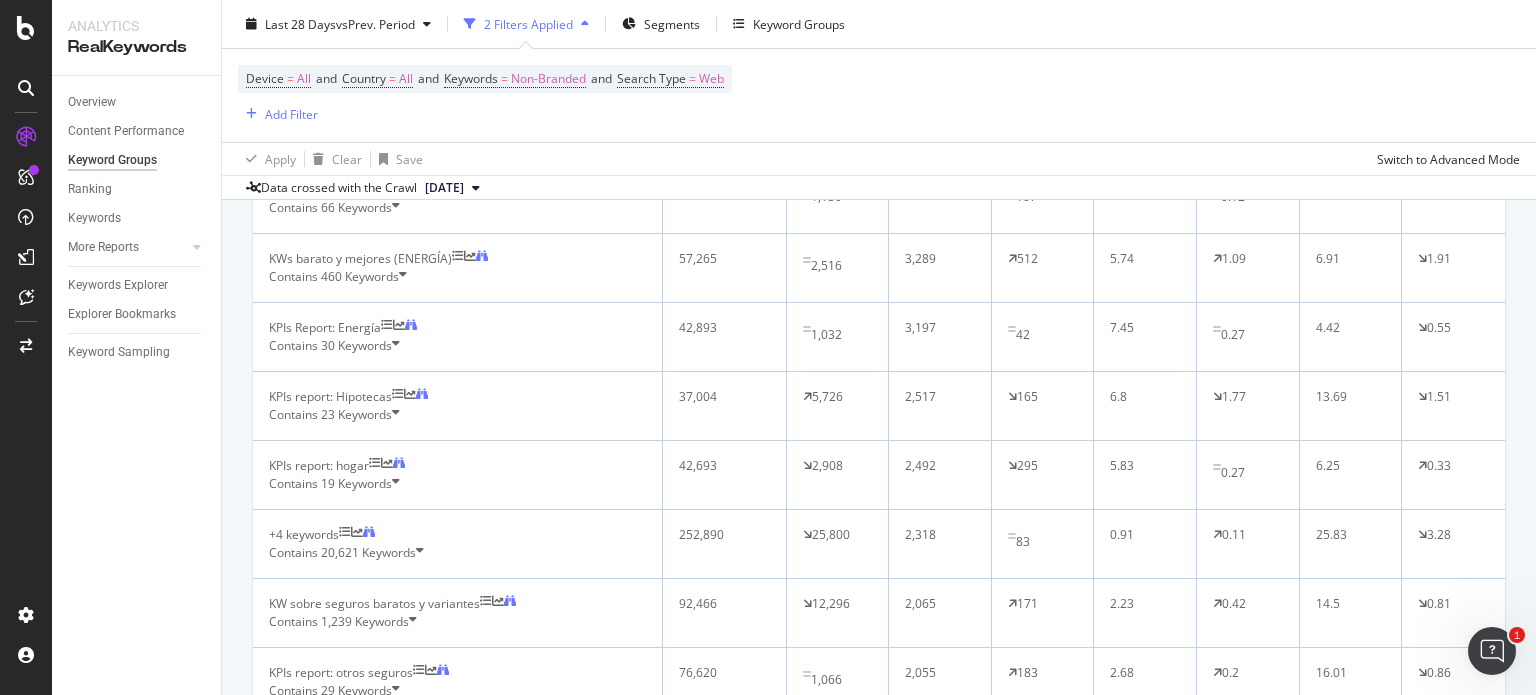 scroll, scrollTop: 800, scrollLeft: 0, axis: vertical 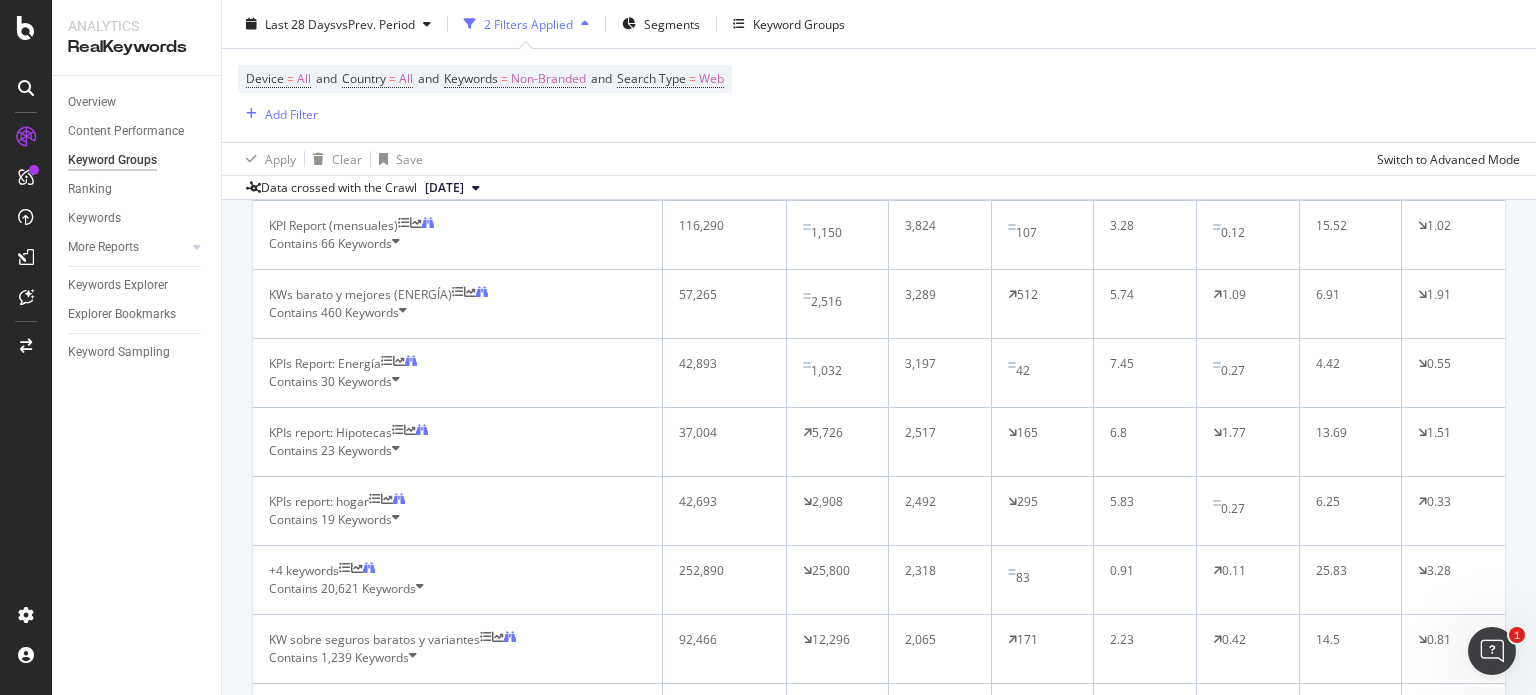 click at bounding box center [396, 451] 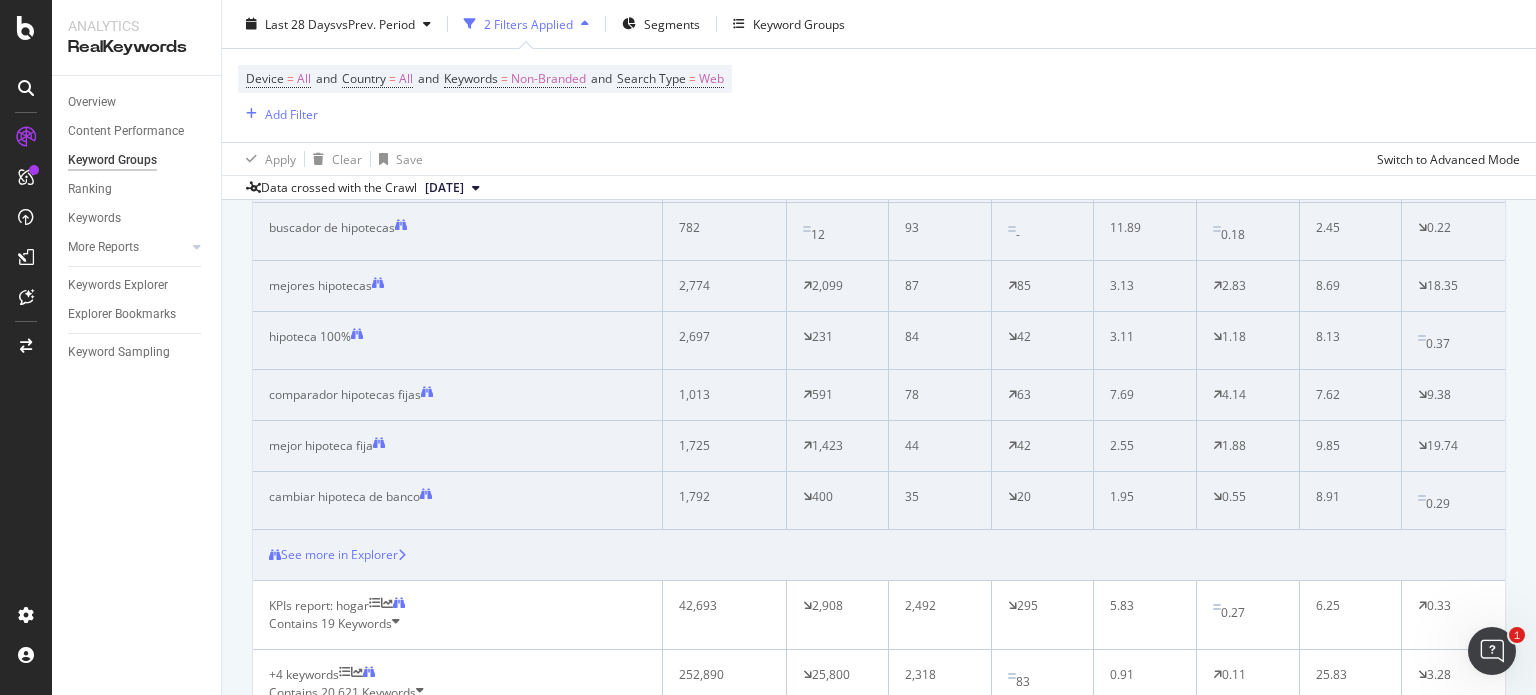 scroll, scrollTop: 1400, scrollLeft: 0, axis: vertical 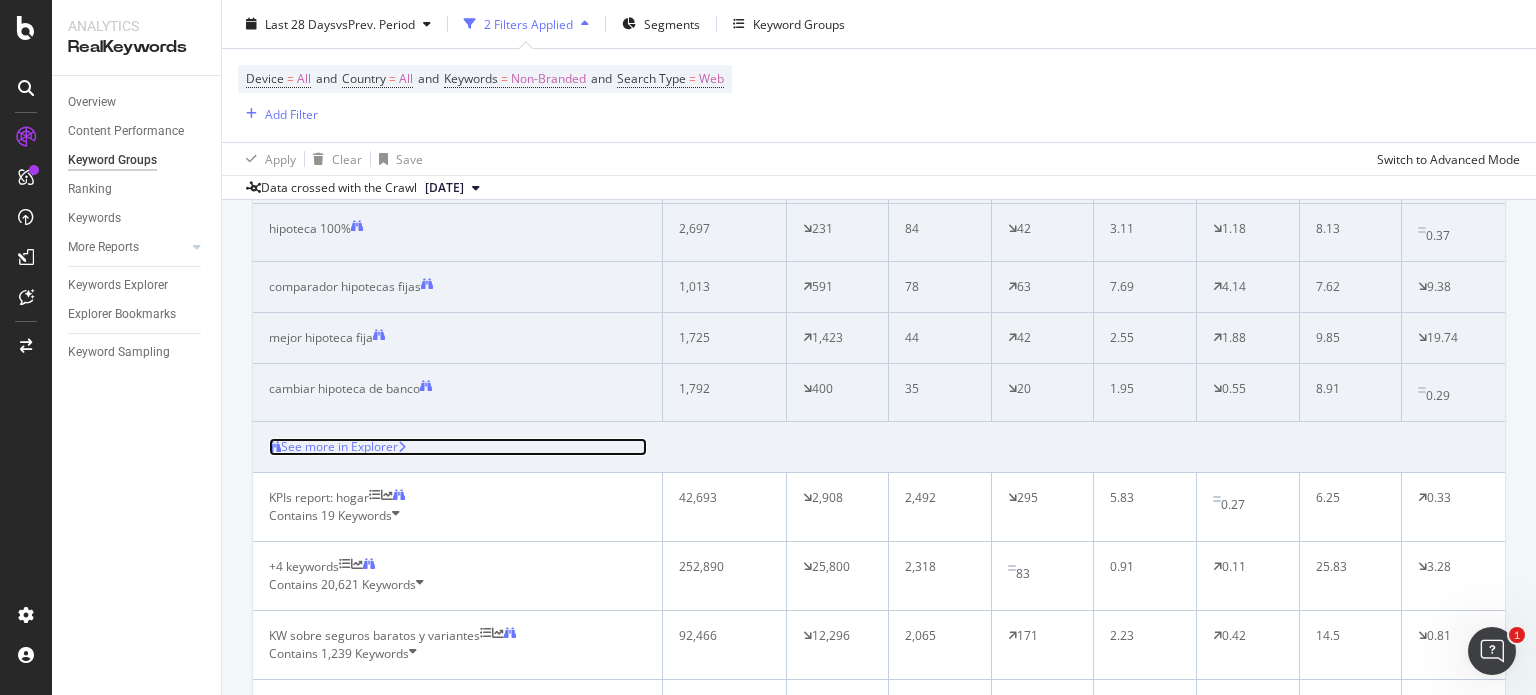 click on "See more in Explorer" at bounding box center [339, 447] 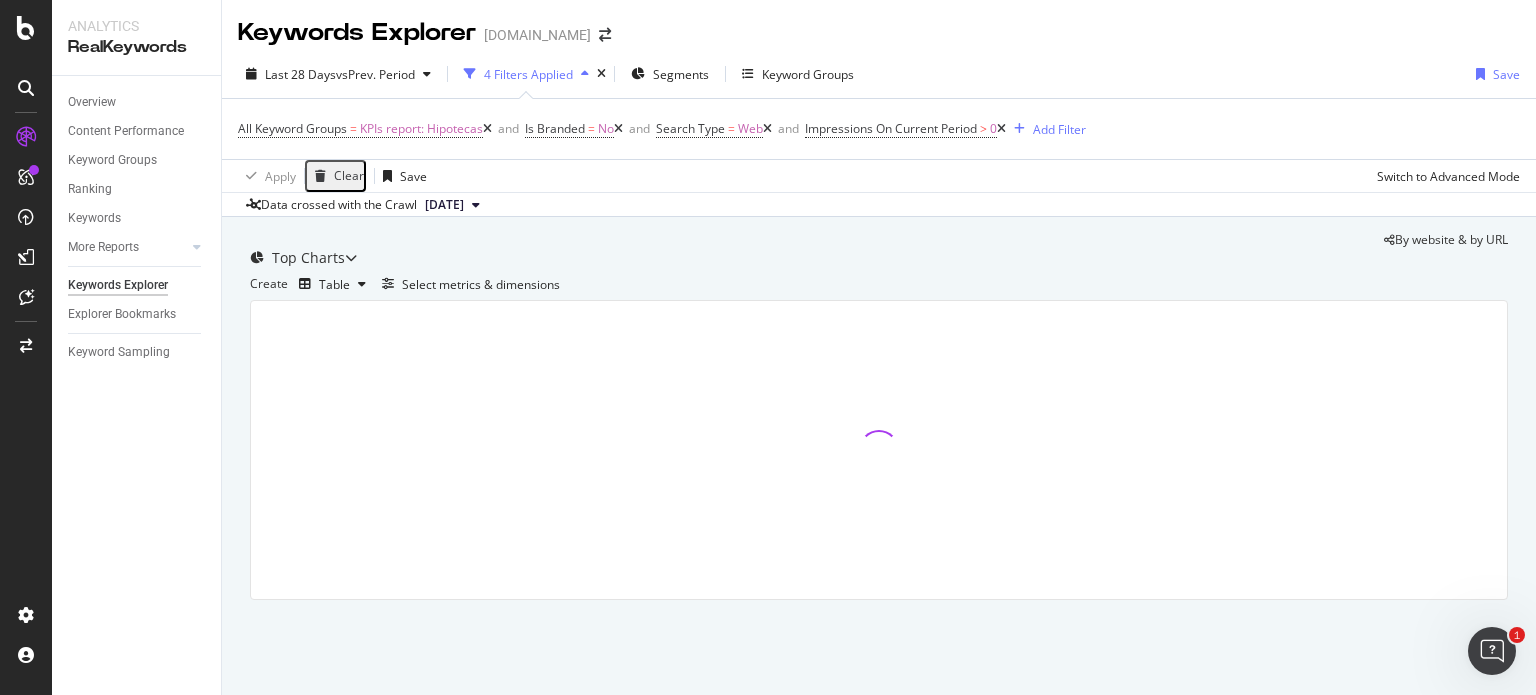 click at bounding box center (618, 129) 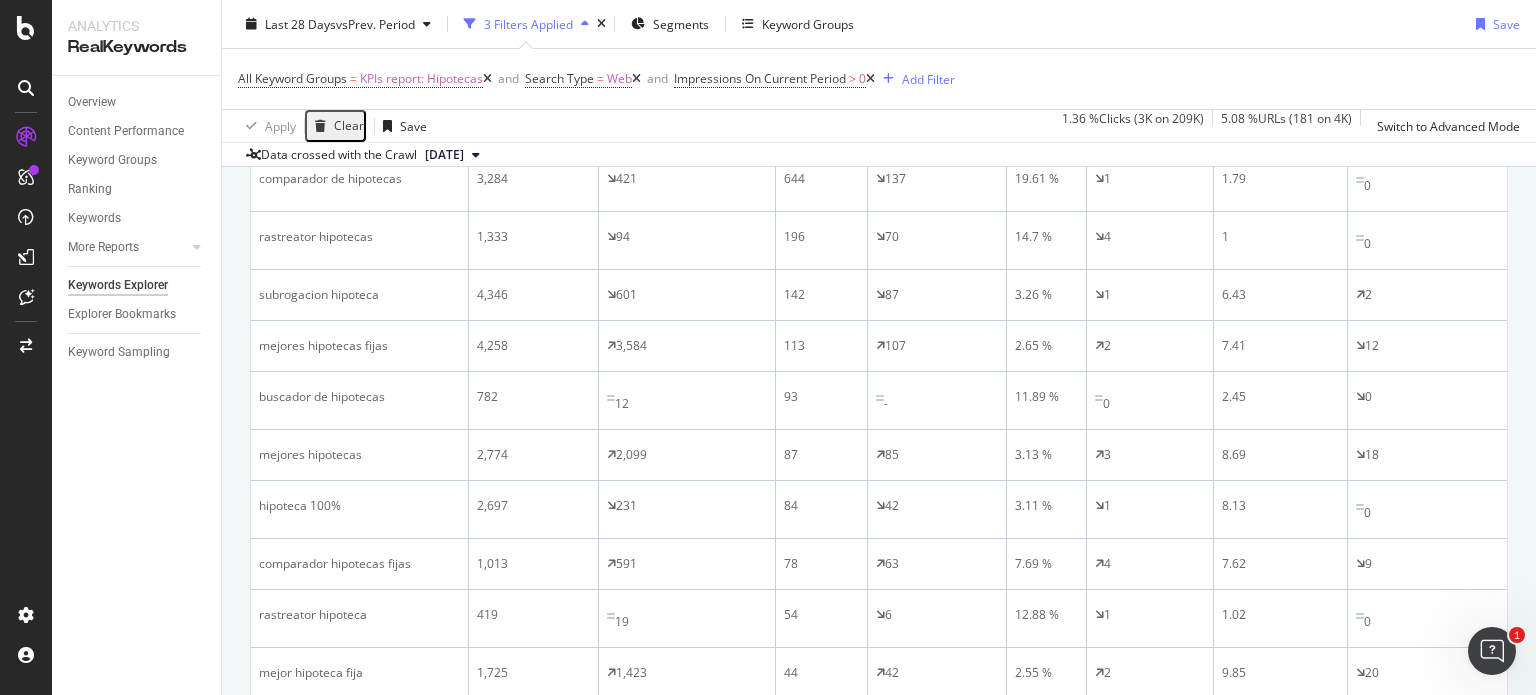 scroll, scrollTop: 0, scrollLeft: 0, axis: both 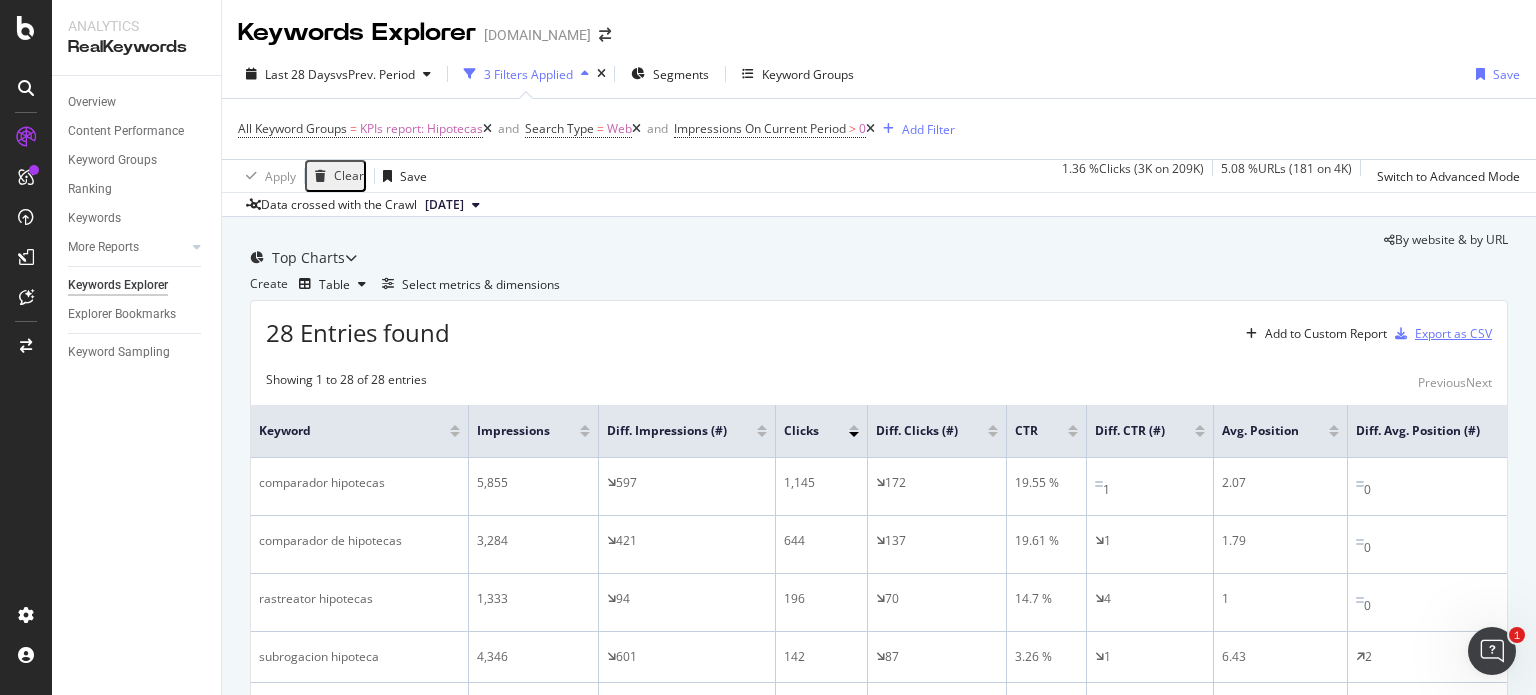 click on "Export as CSV" at bounding box center (1453, 333) 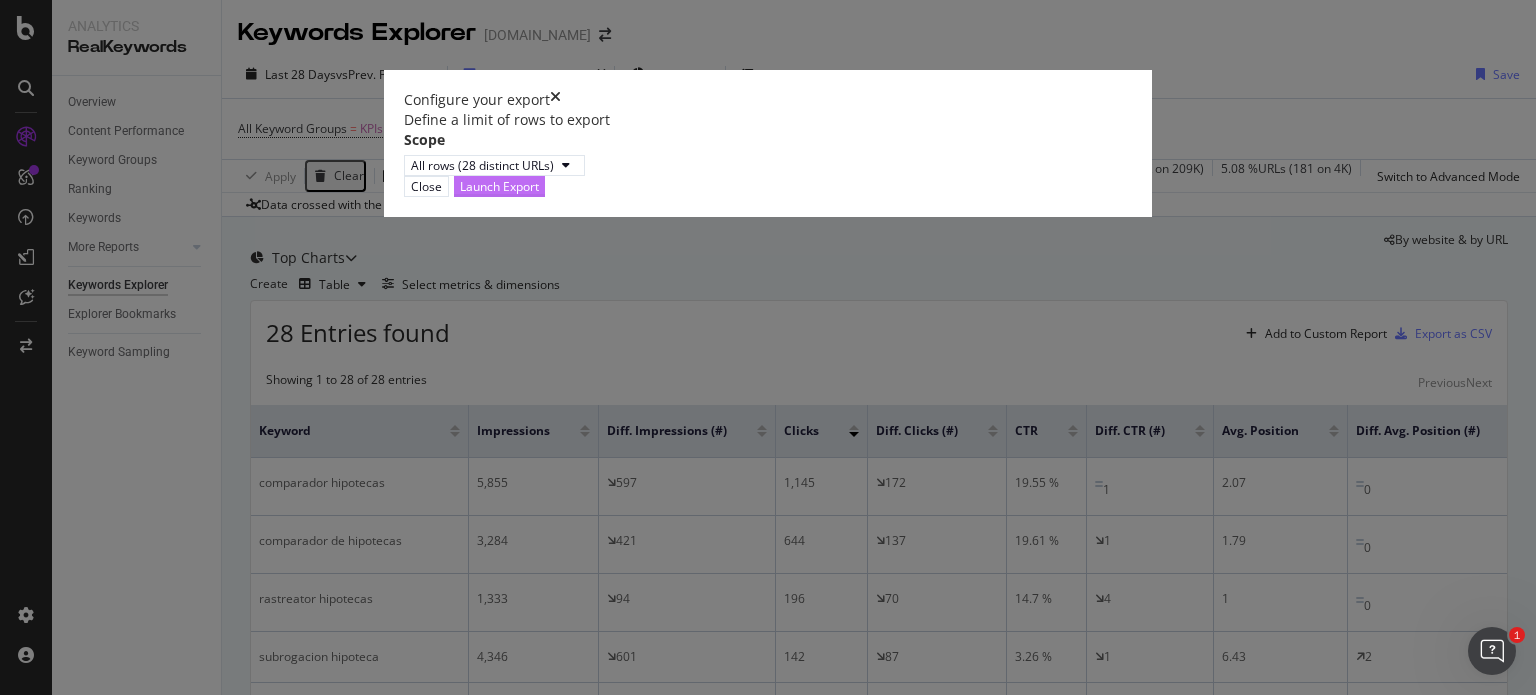 click on "Launch Export" at bounding box center (499, 186) 